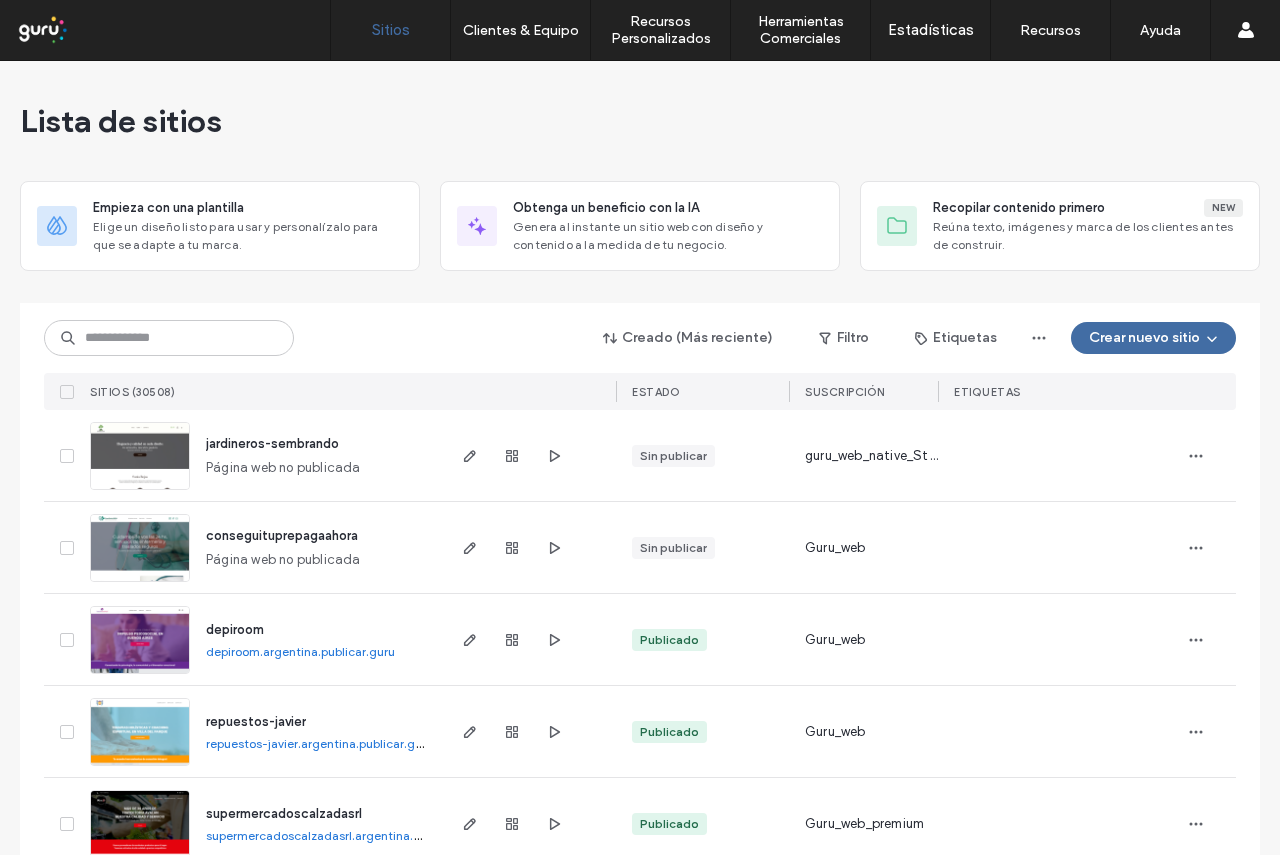 scroll, scrollTop: 0, scrollLeft: 0, axis: both 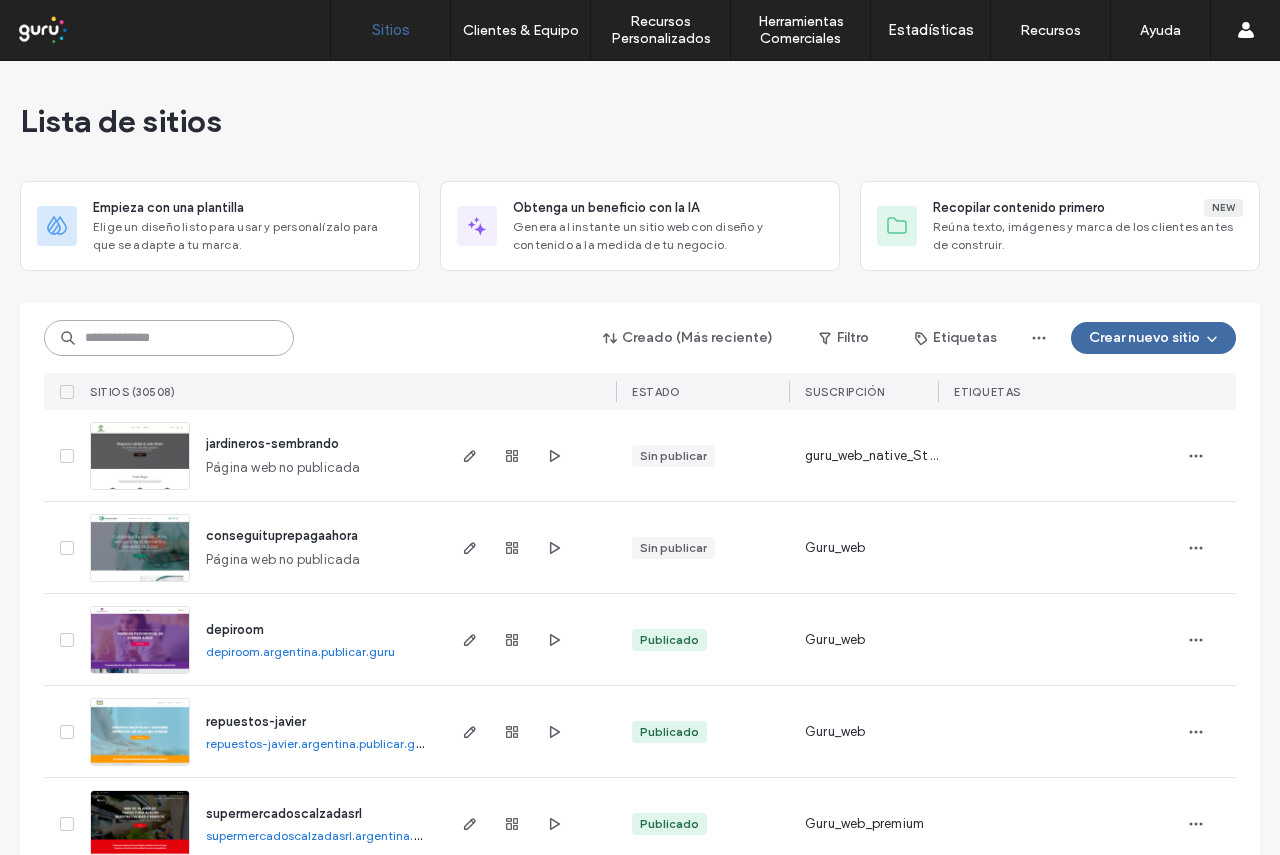 click at bounding box center (169, 338) 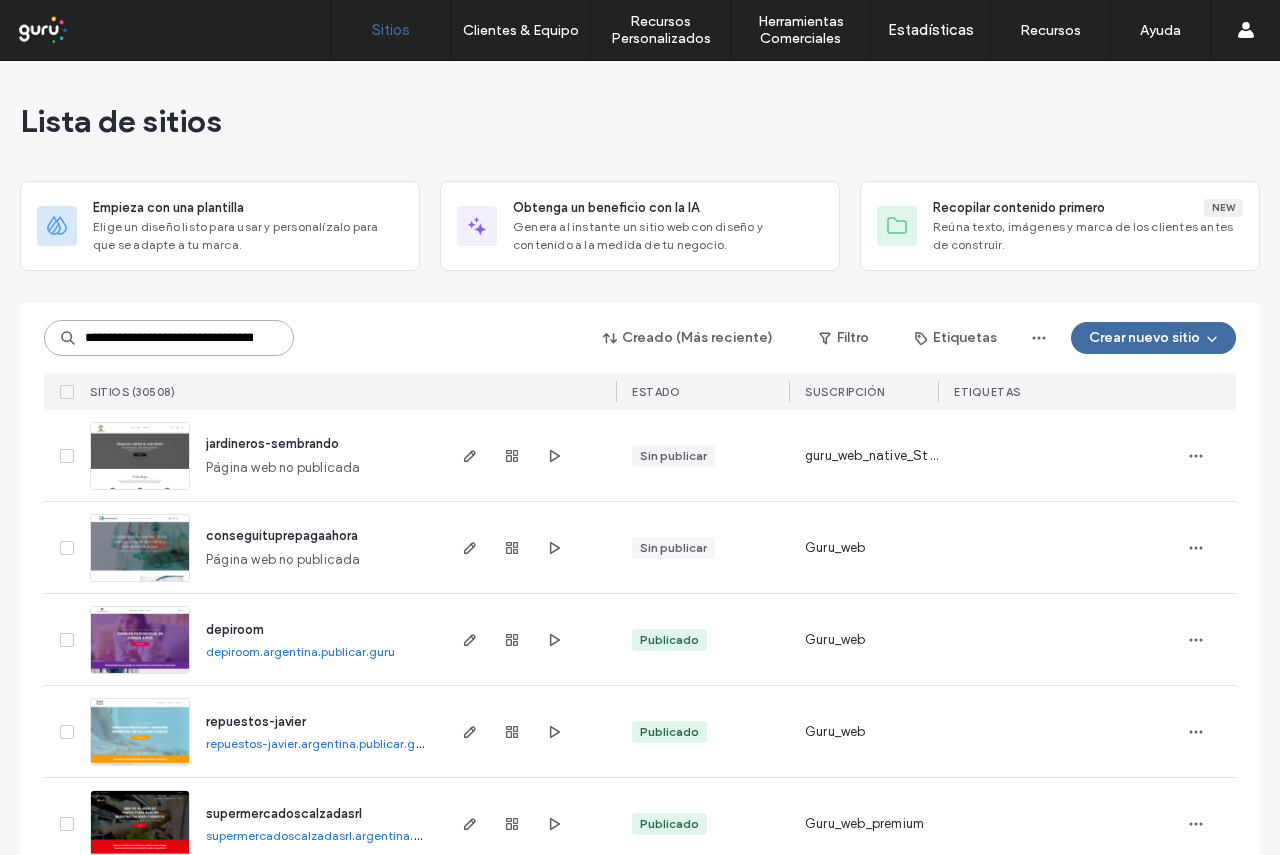 scroll, scrollTop: 0, scrollLeft: 62, axis: horizontal 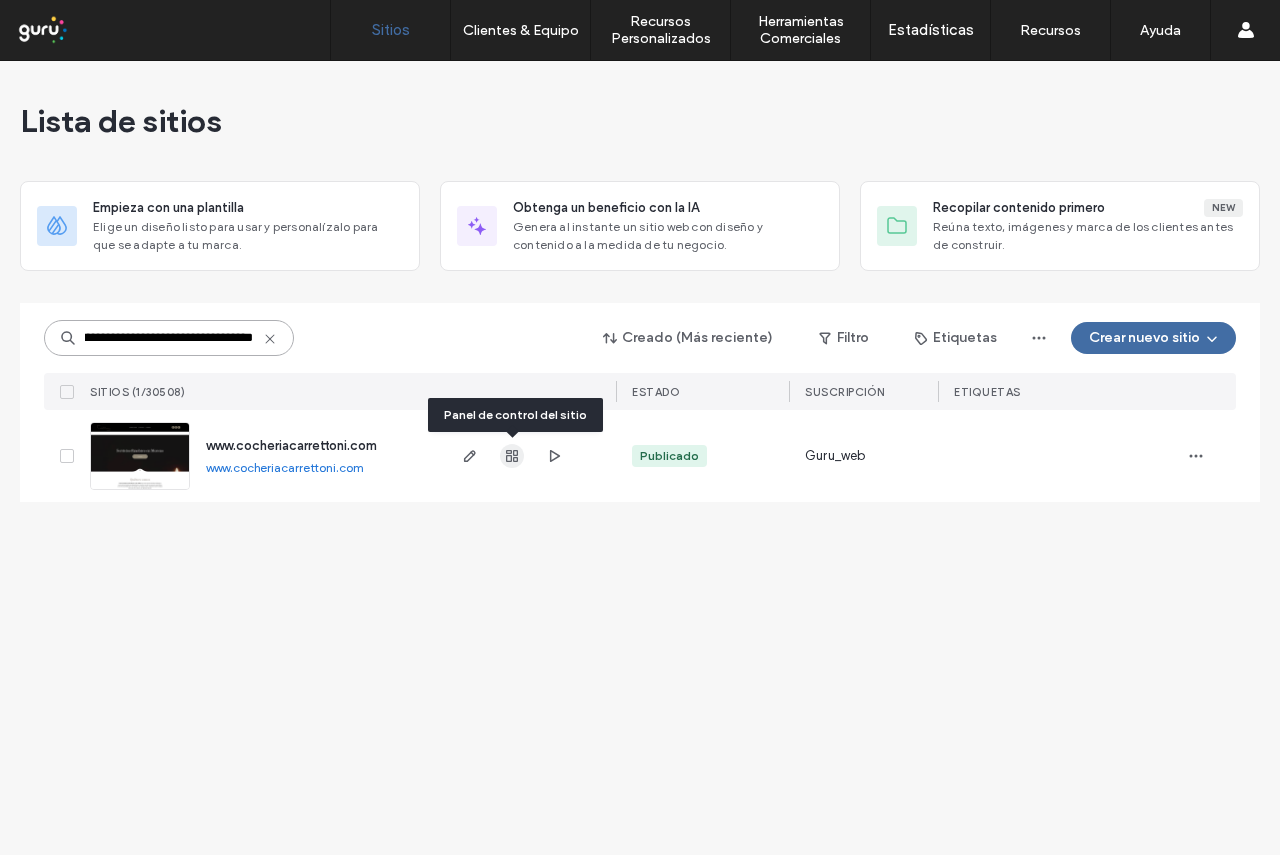 type on "**********" 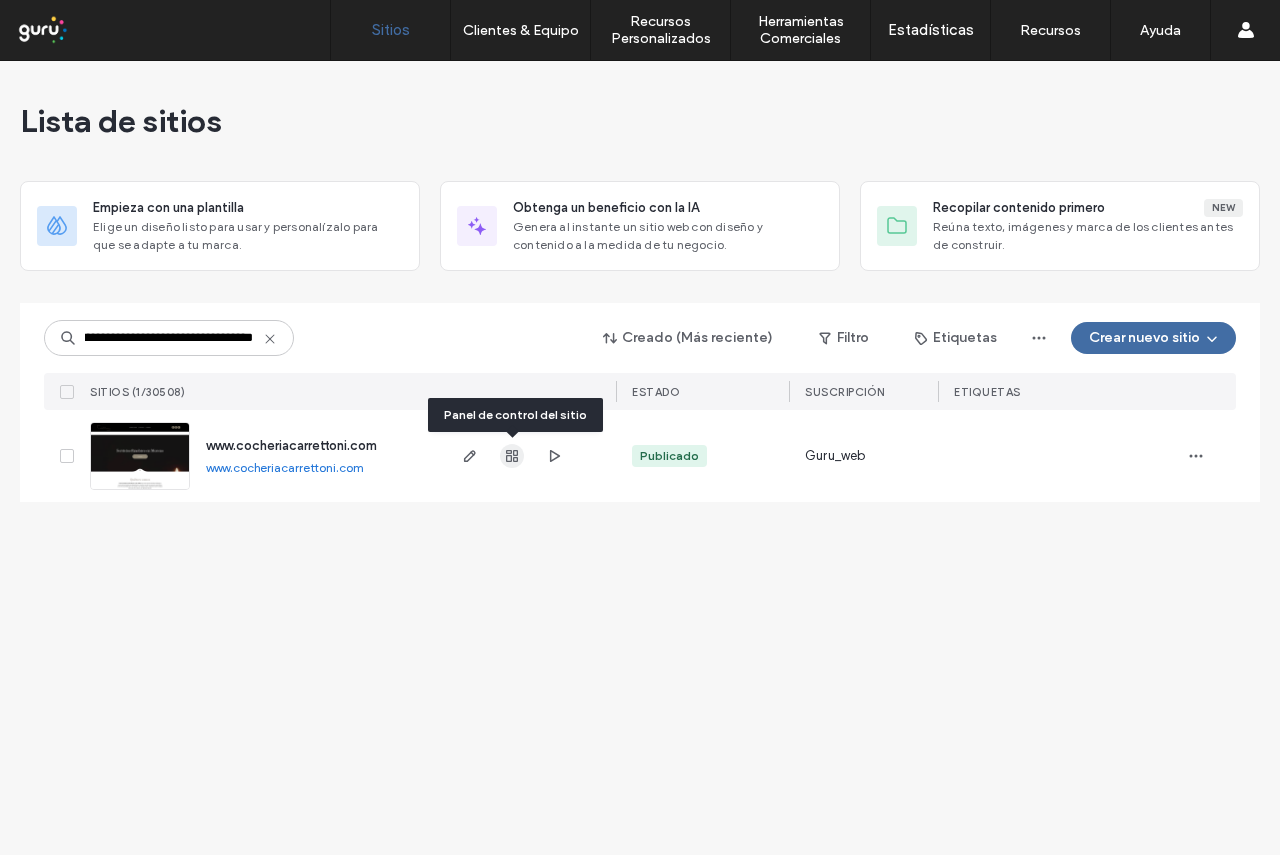 scroll, scrollTop: 0, scrollLeft: 0, axis: both 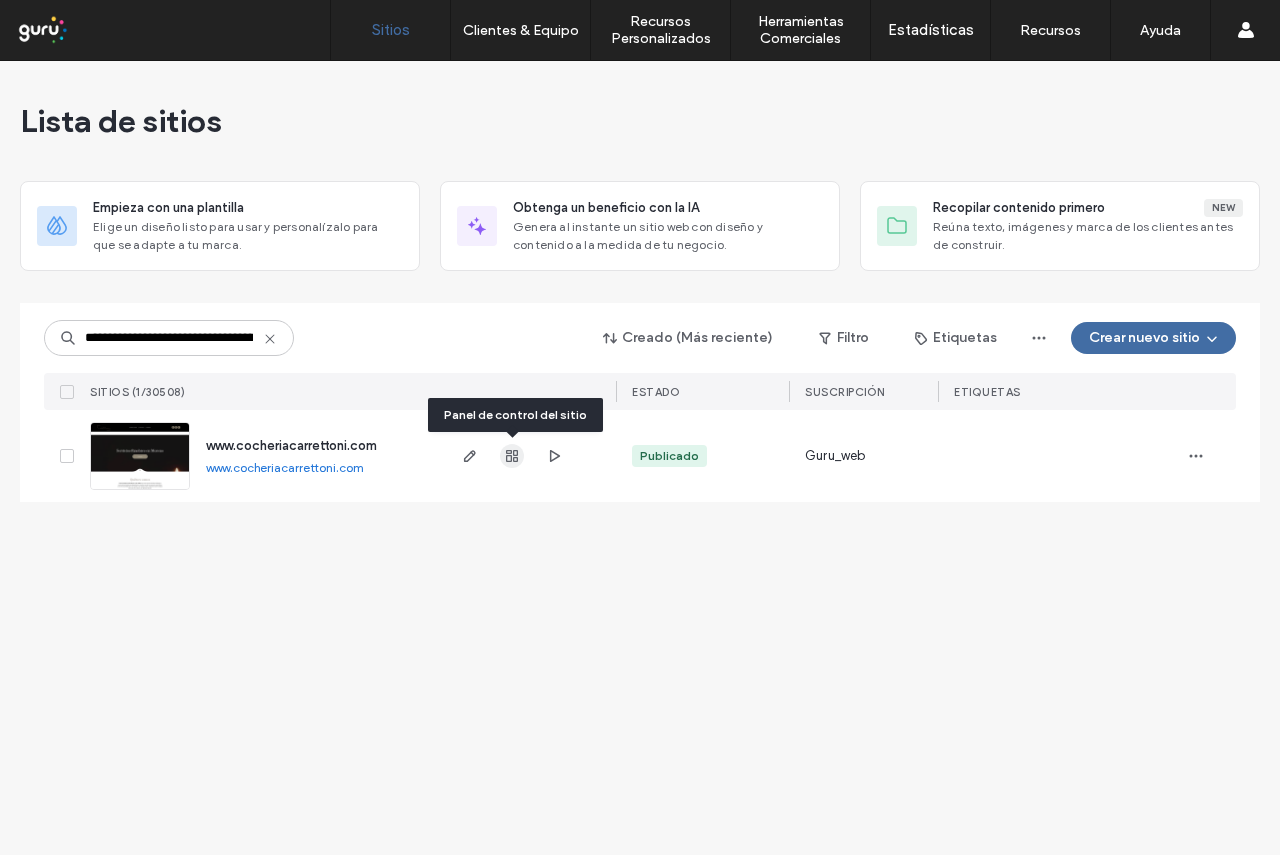 click 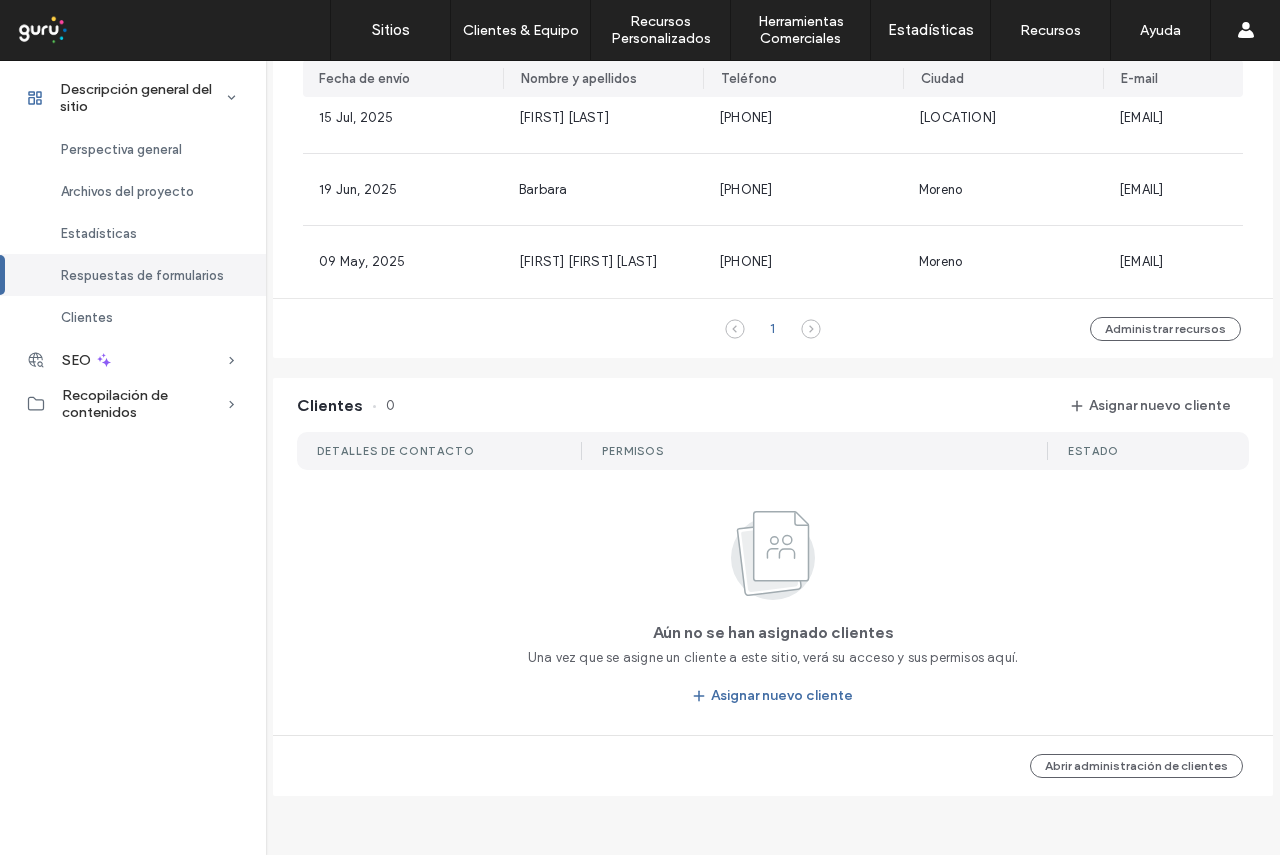 scroll, scrollTop: 1474, scrollLeft: 0, axis: vertical 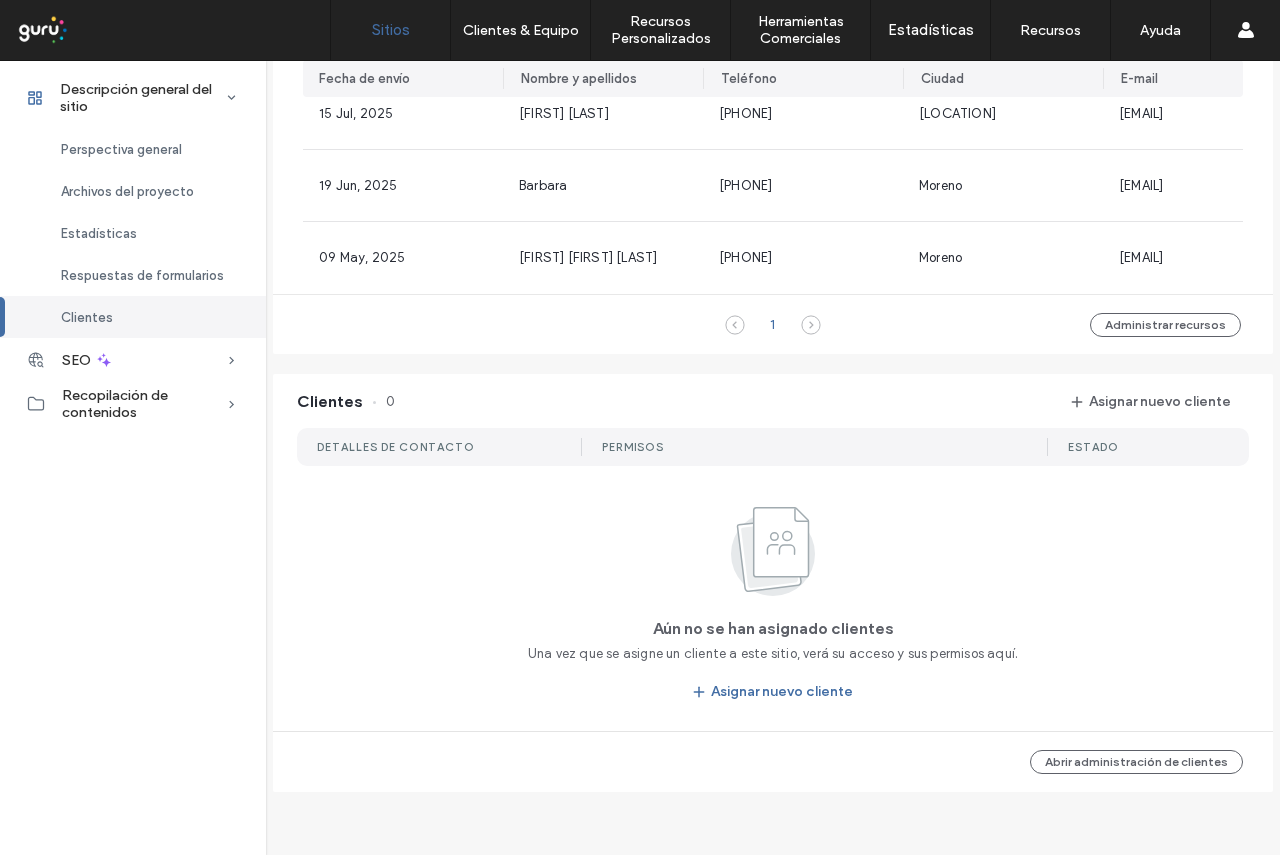 click on "Sitios" at bounding box center [391, 30] 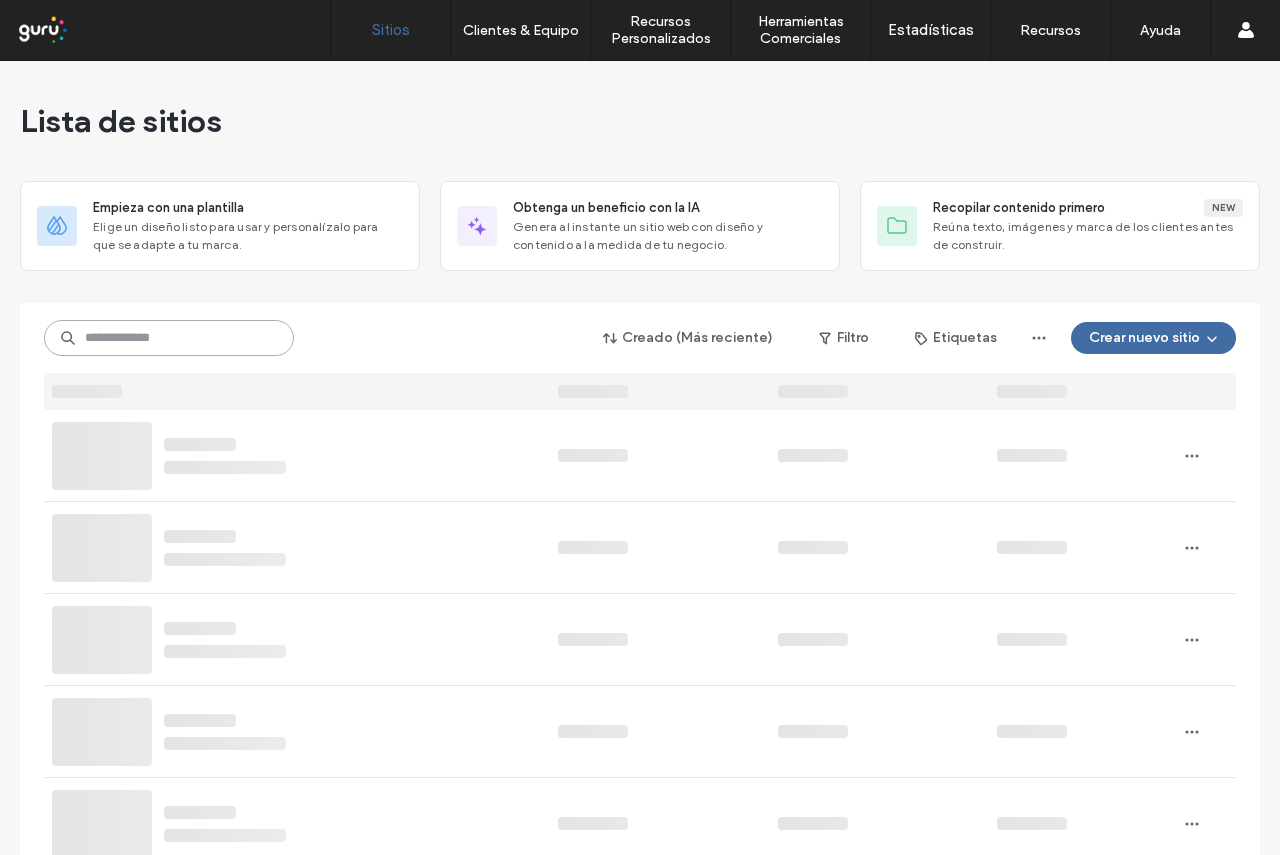 click at bounding box center (169, 338) 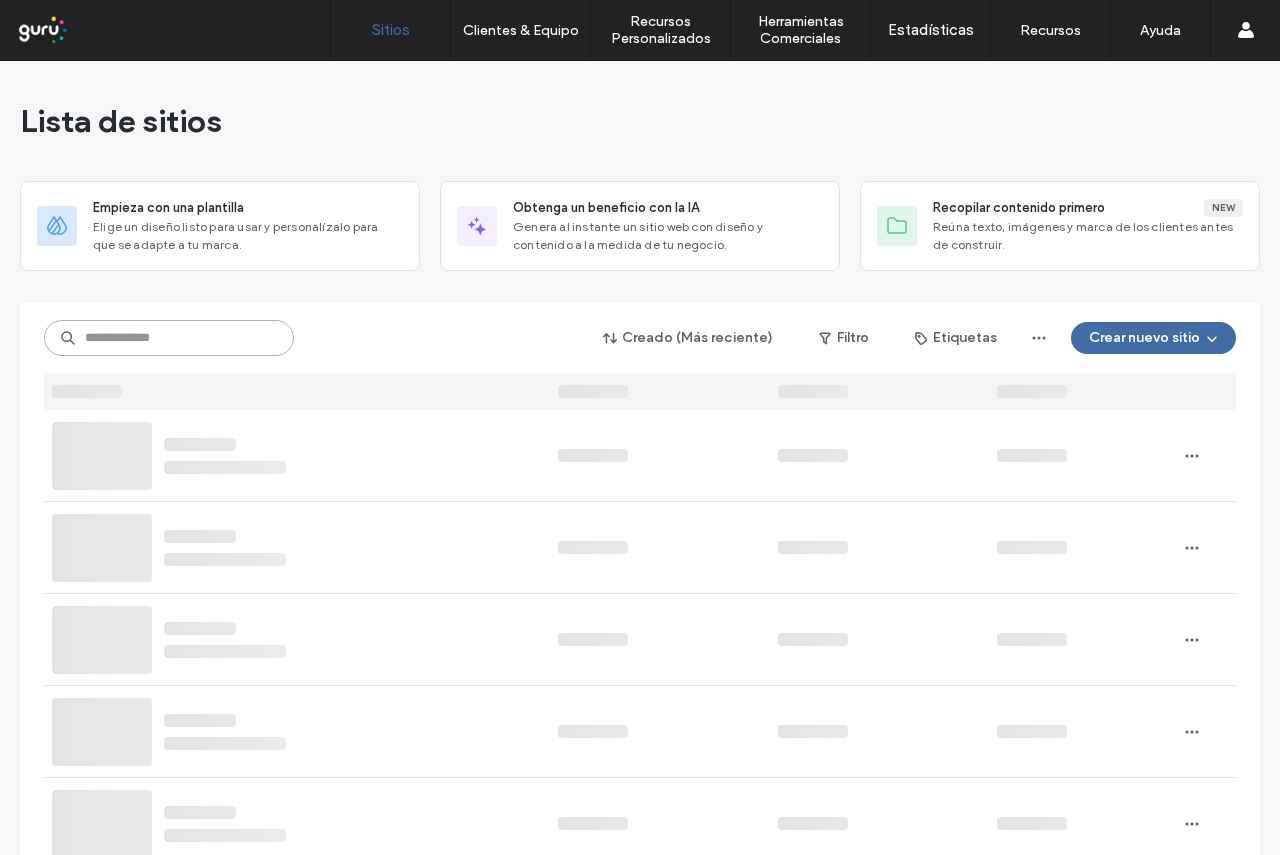 paste on "**********" 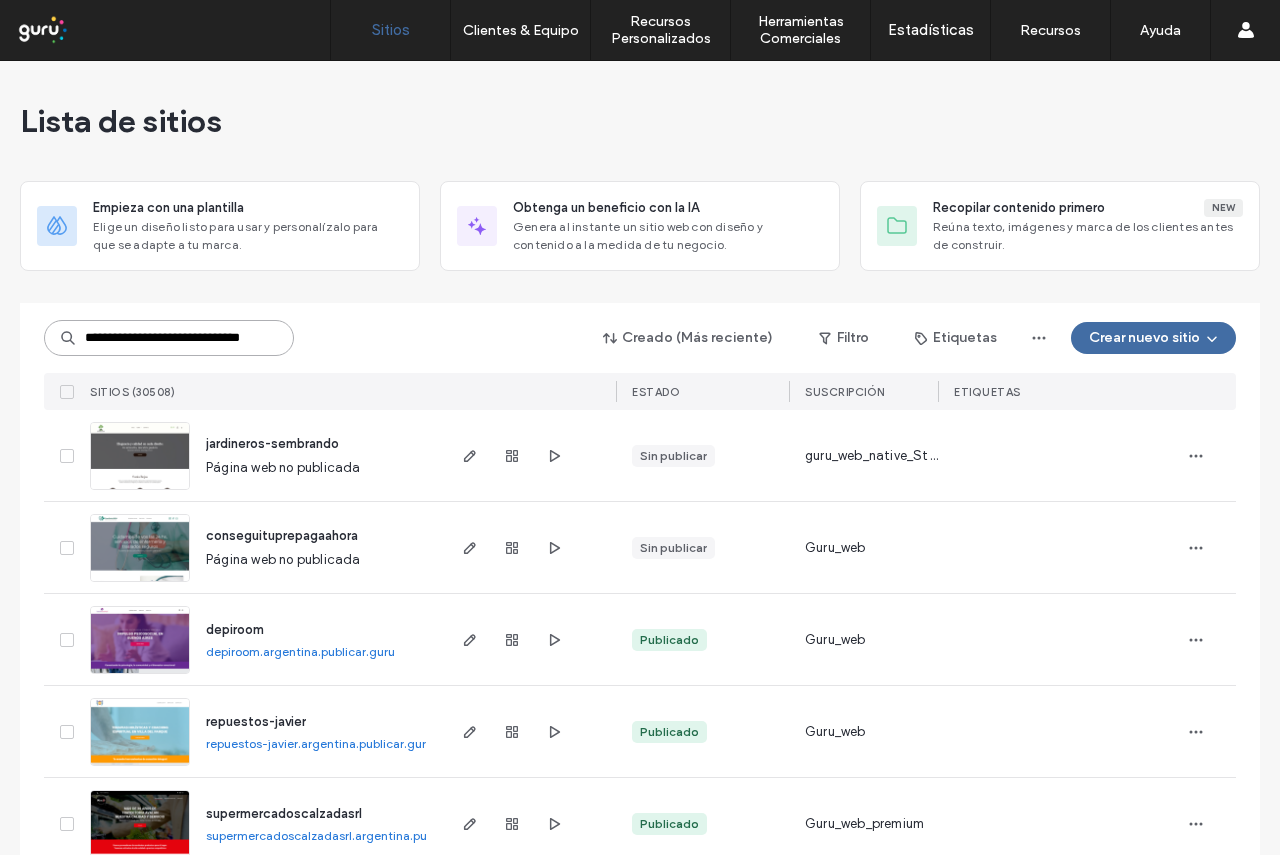 scroll, scrollTop: 0, scrollLeft: 47, axis: horizontal 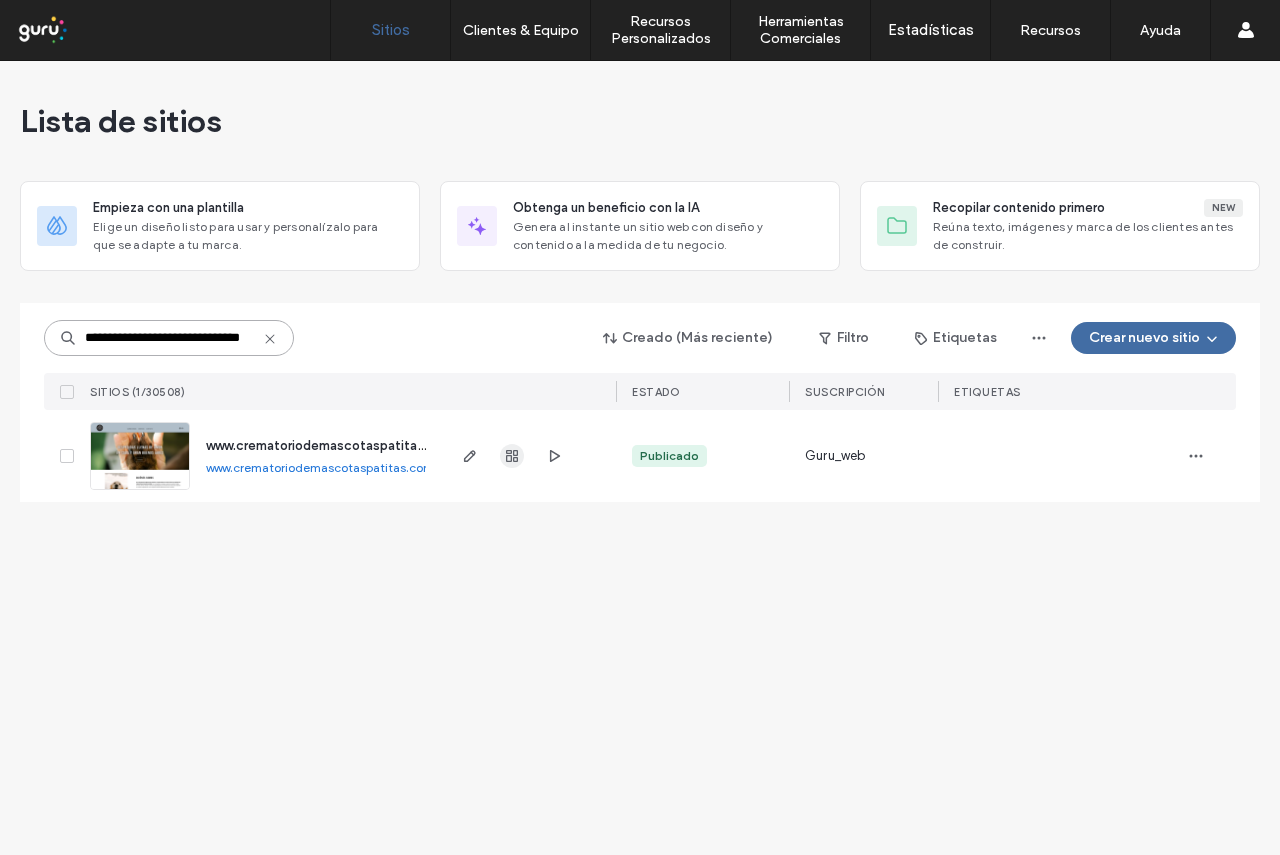 type on "**********" 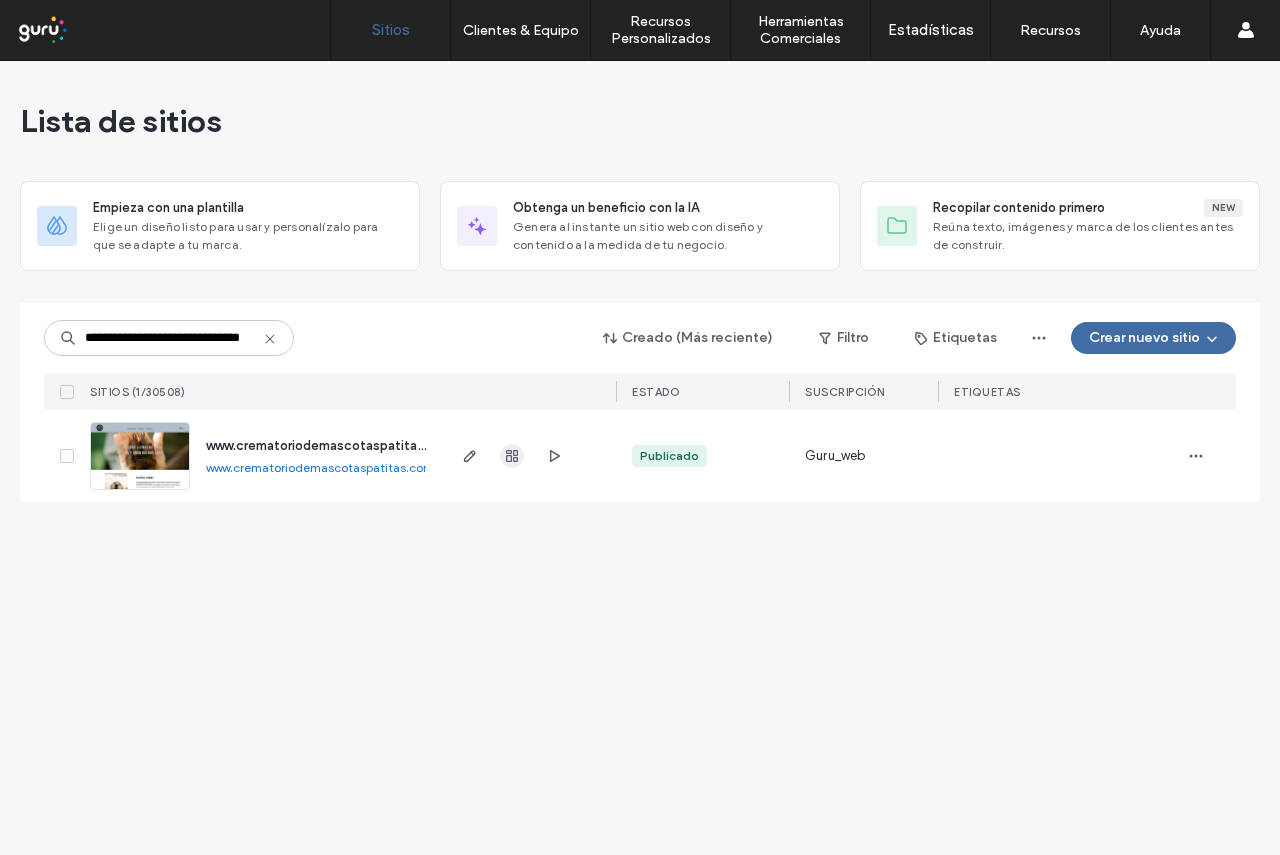 scroll, scrollTop: 0, scrollLeft: 0, axis: both 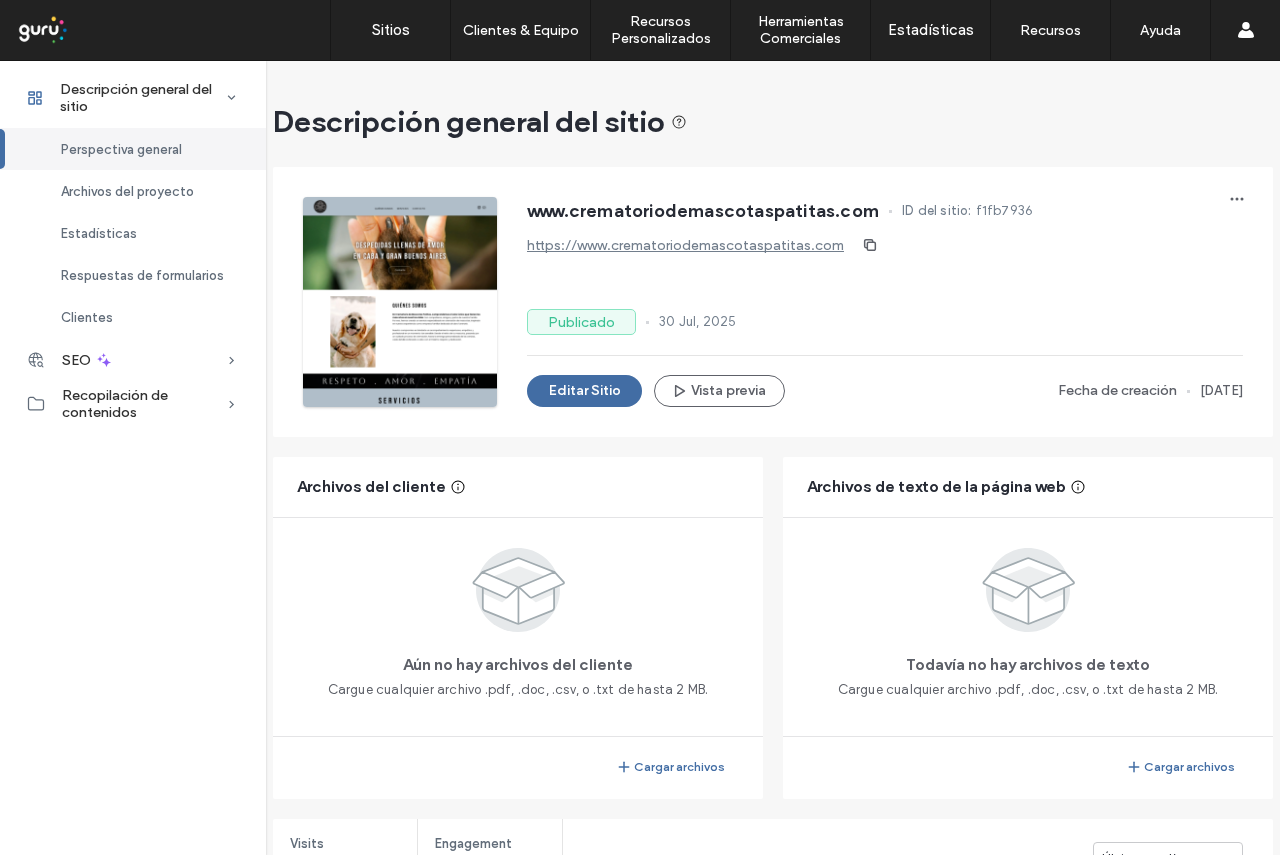 click on "Archivos del cliente Aún no hay archivos del cliente Cargue cualquier archivo .pdf, .doc, .csv, o .txt de hasta 2 MB. Cargar archivos Archivos de texto de la página web Todavía no hay archivos de texto Cargue cualquier archivo .pdf, .doc, .csv, o .txt de hasta 2 MB. Cargar archivos" at bounding box center (773, 628) 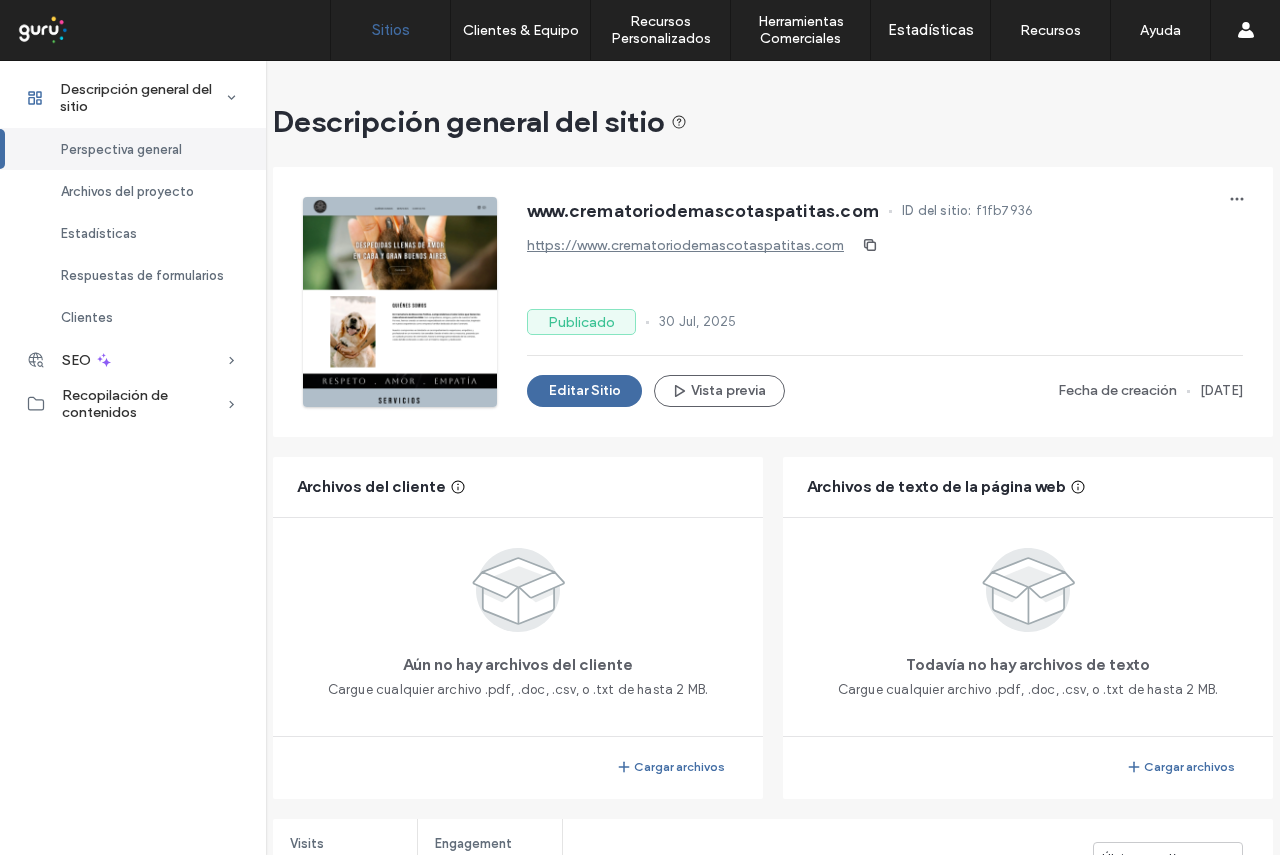 click on "Sitios" at bounding box center [391, 30] 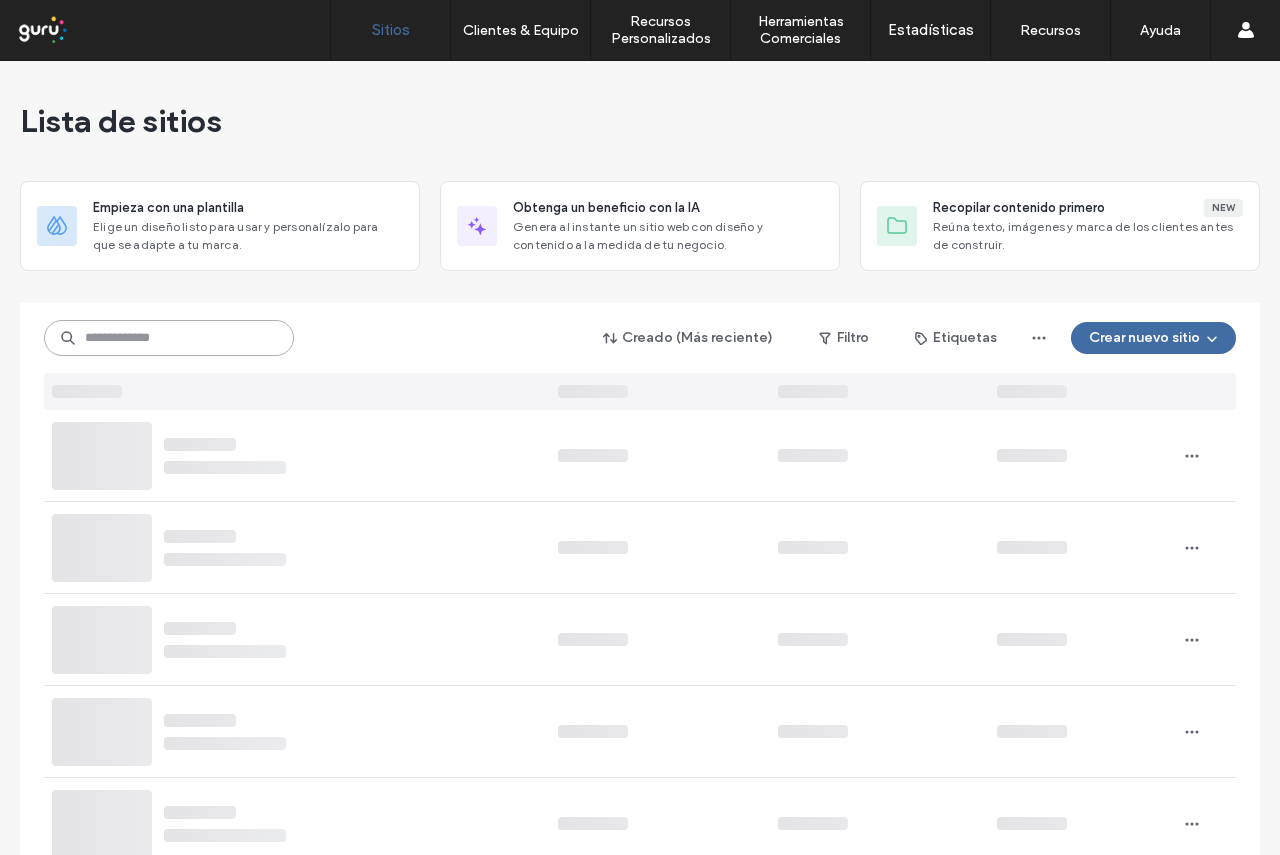 drag, startPoint x: 115, startPoint y: 331, endPoint x: 114, endPoint y: 348, distance: 17.029387 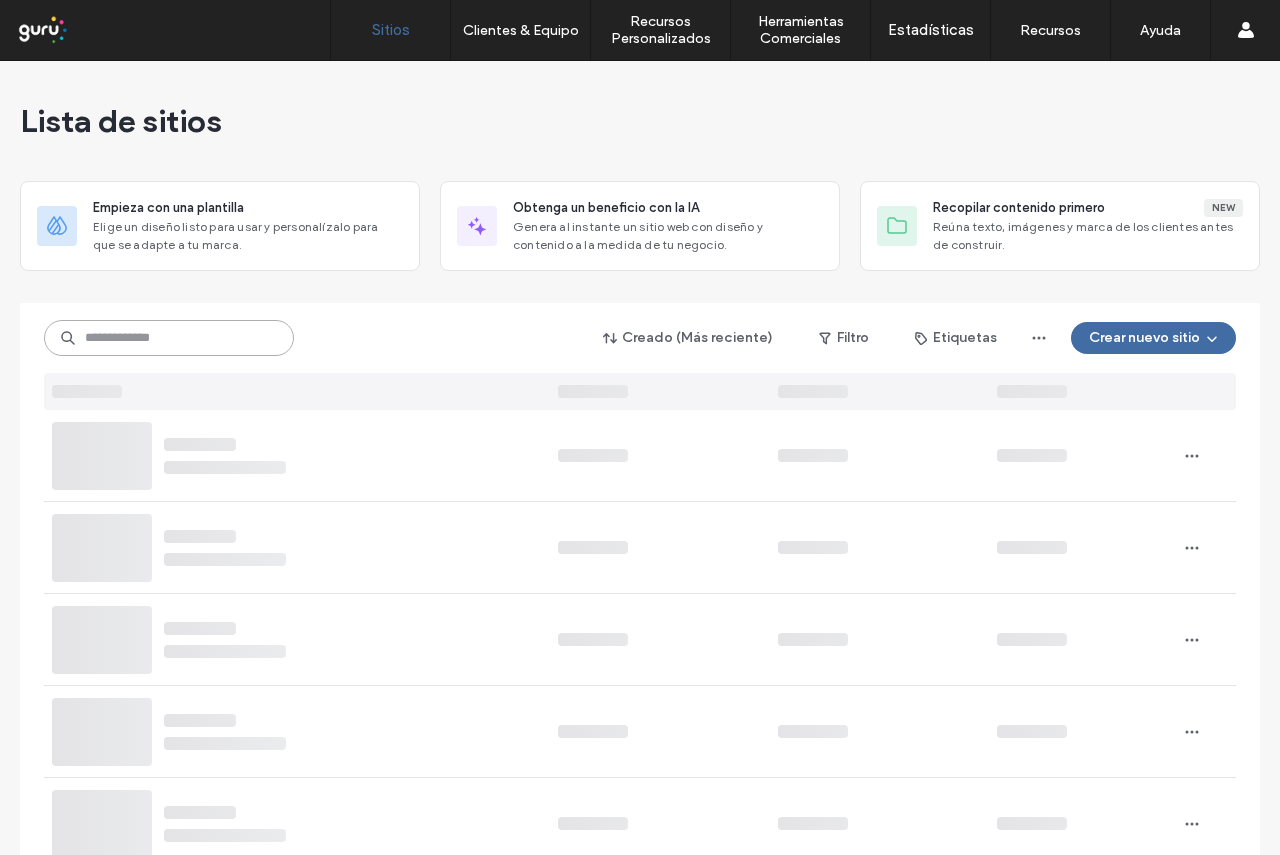 click at bounding box center [169, 338] 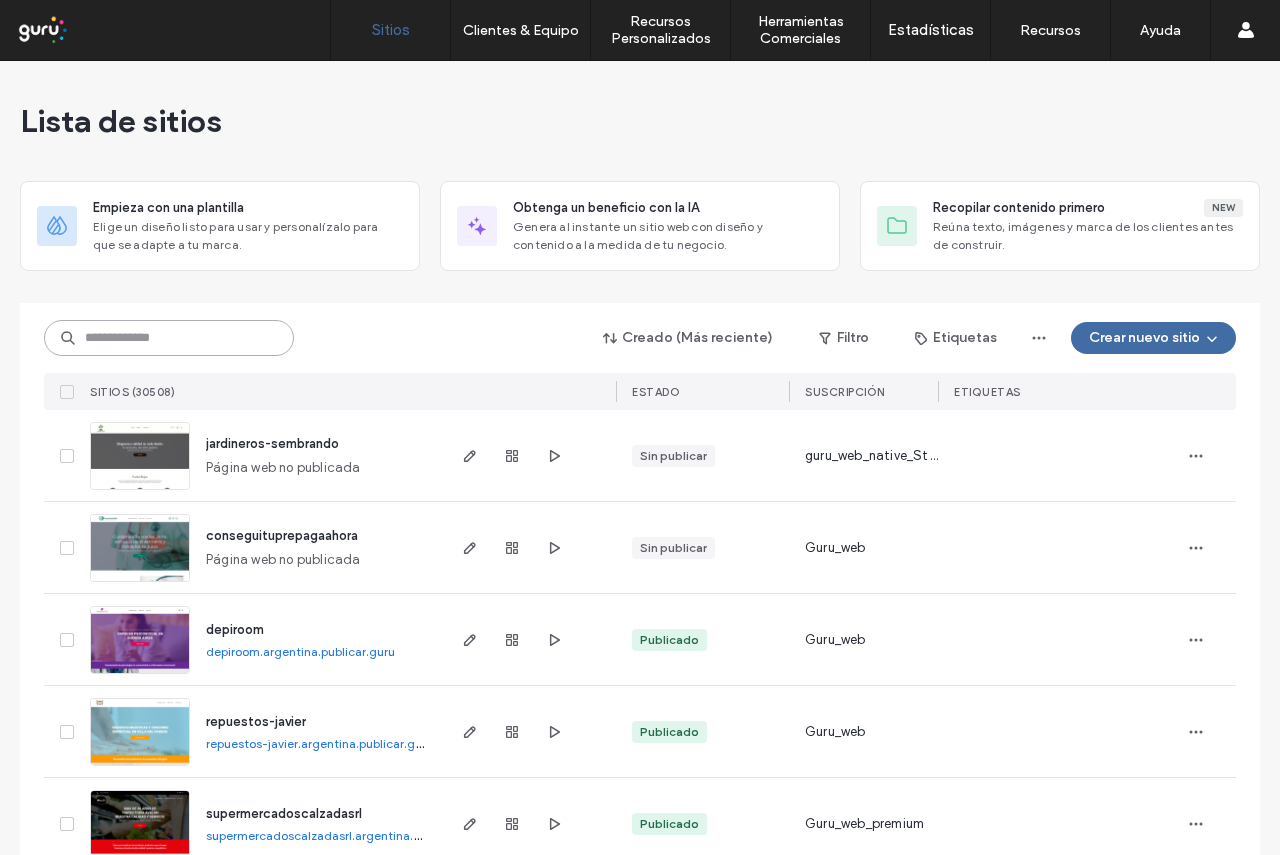 drag, startPoint x: 114, startPoint y: 348, endPoint x: 86, endPoint y: 341, distance: 28.86174 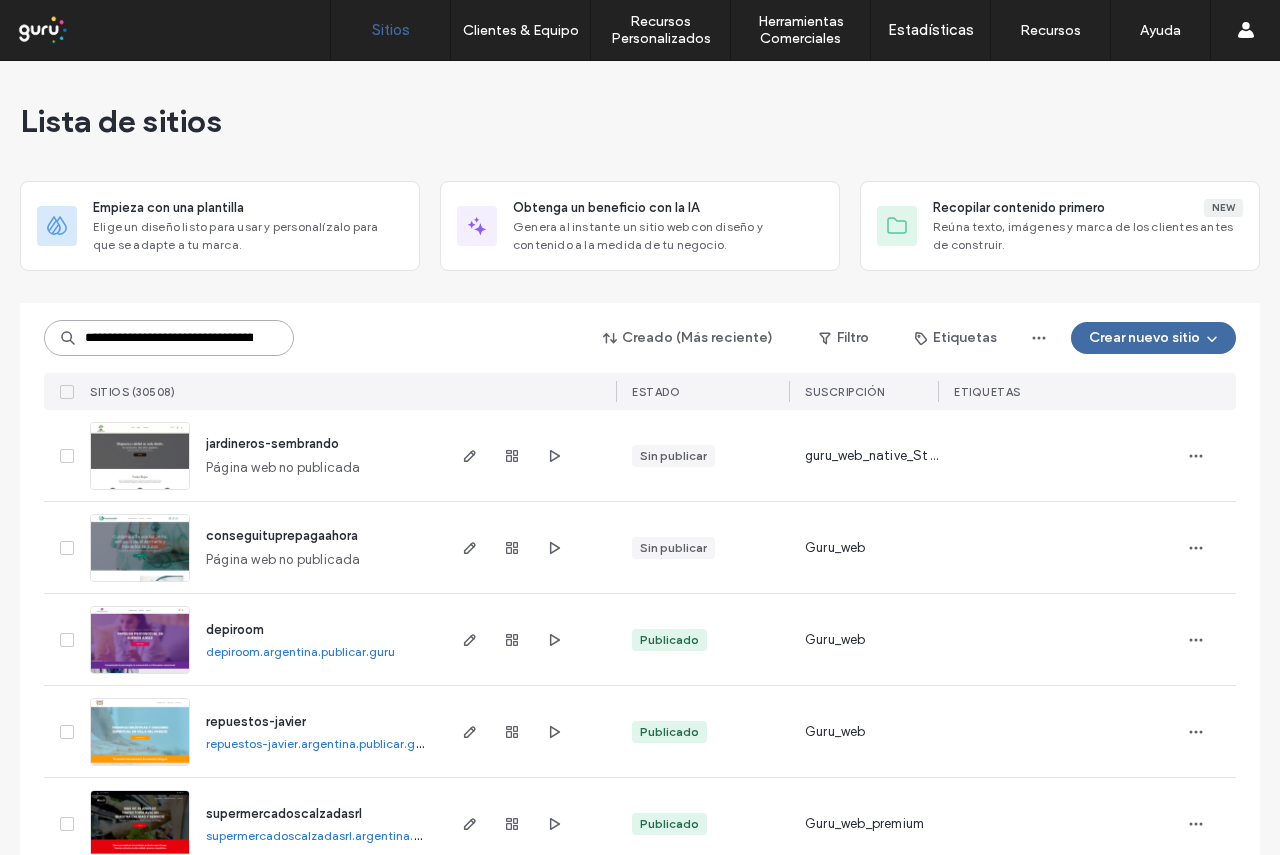 scroll, scrollTop: 0, scrollLeft: 62, axis: horizontal 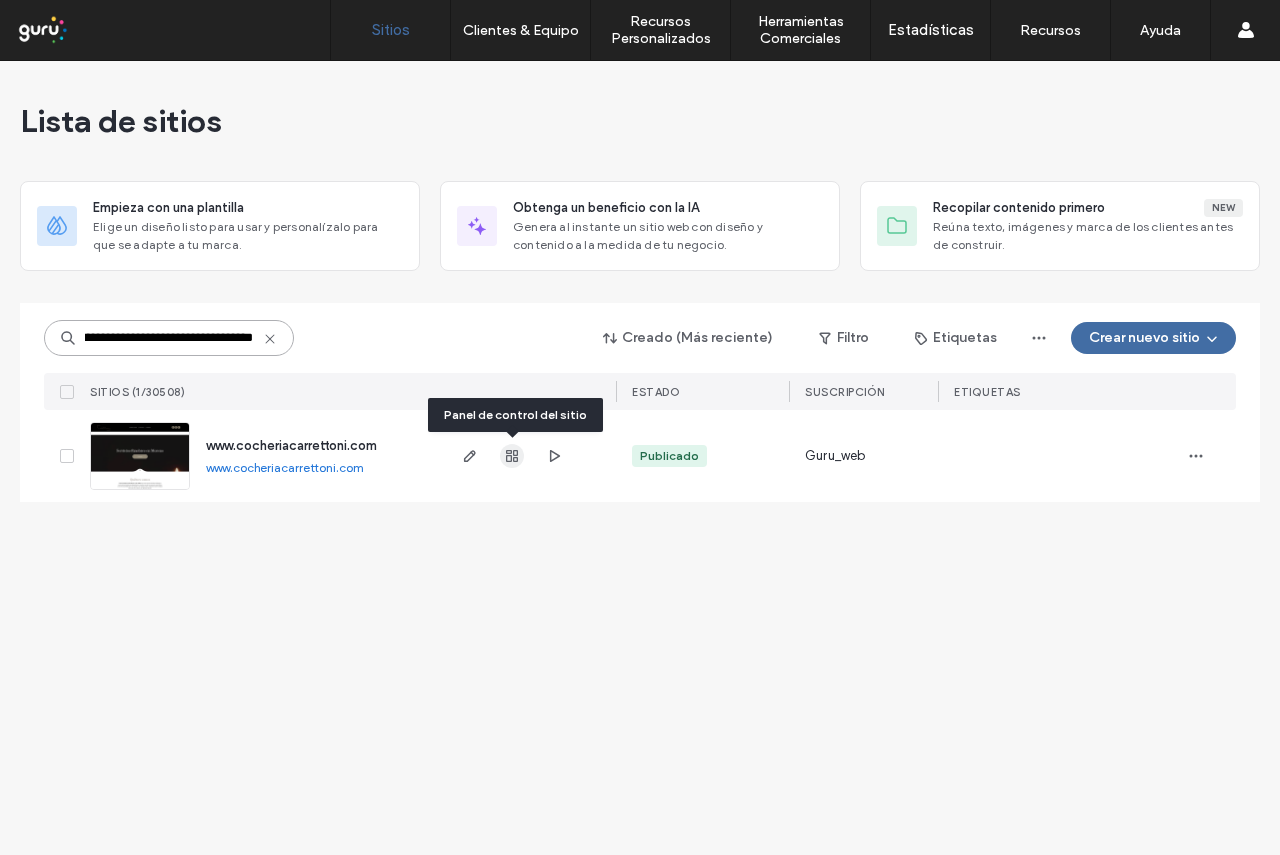 type on "**********" 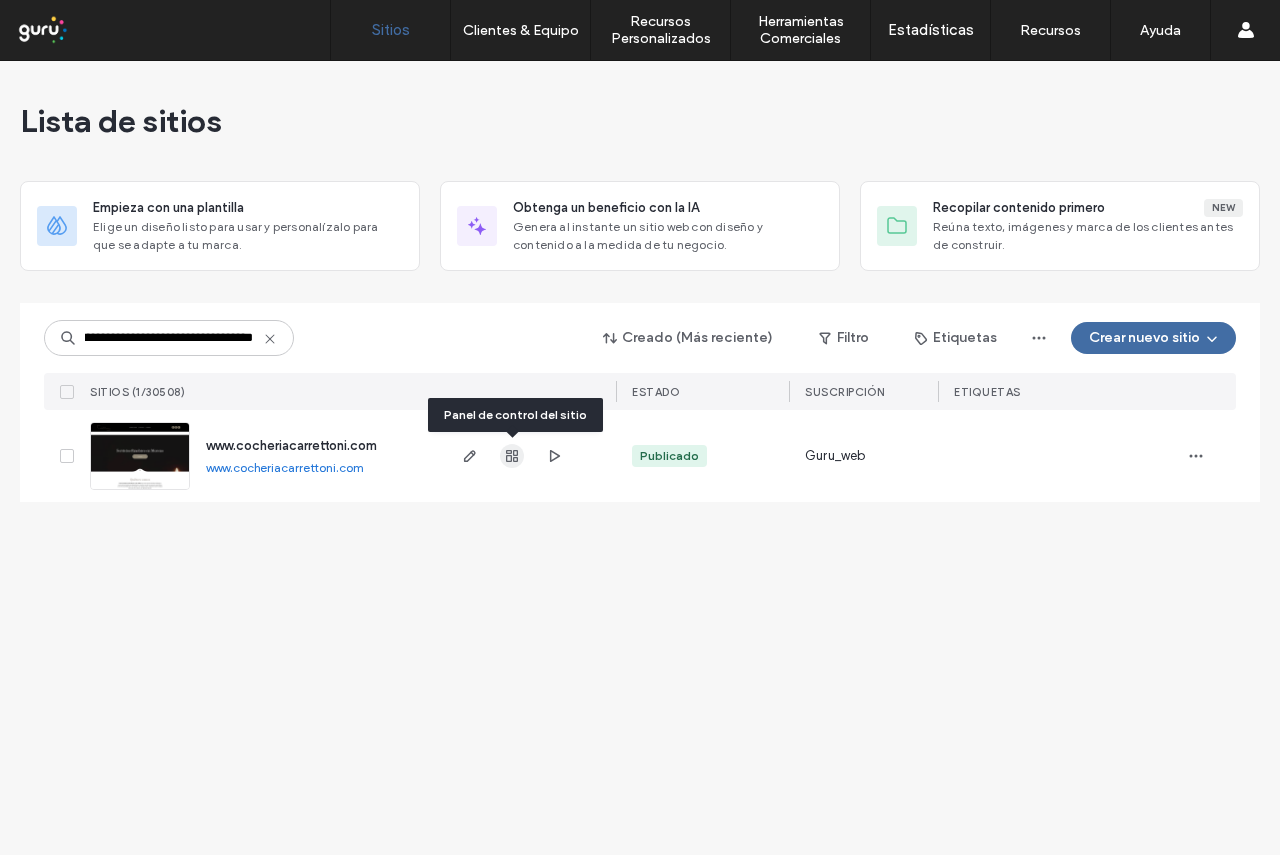scroll, scrollTop: 0, scrollLeft: 0, axis: both 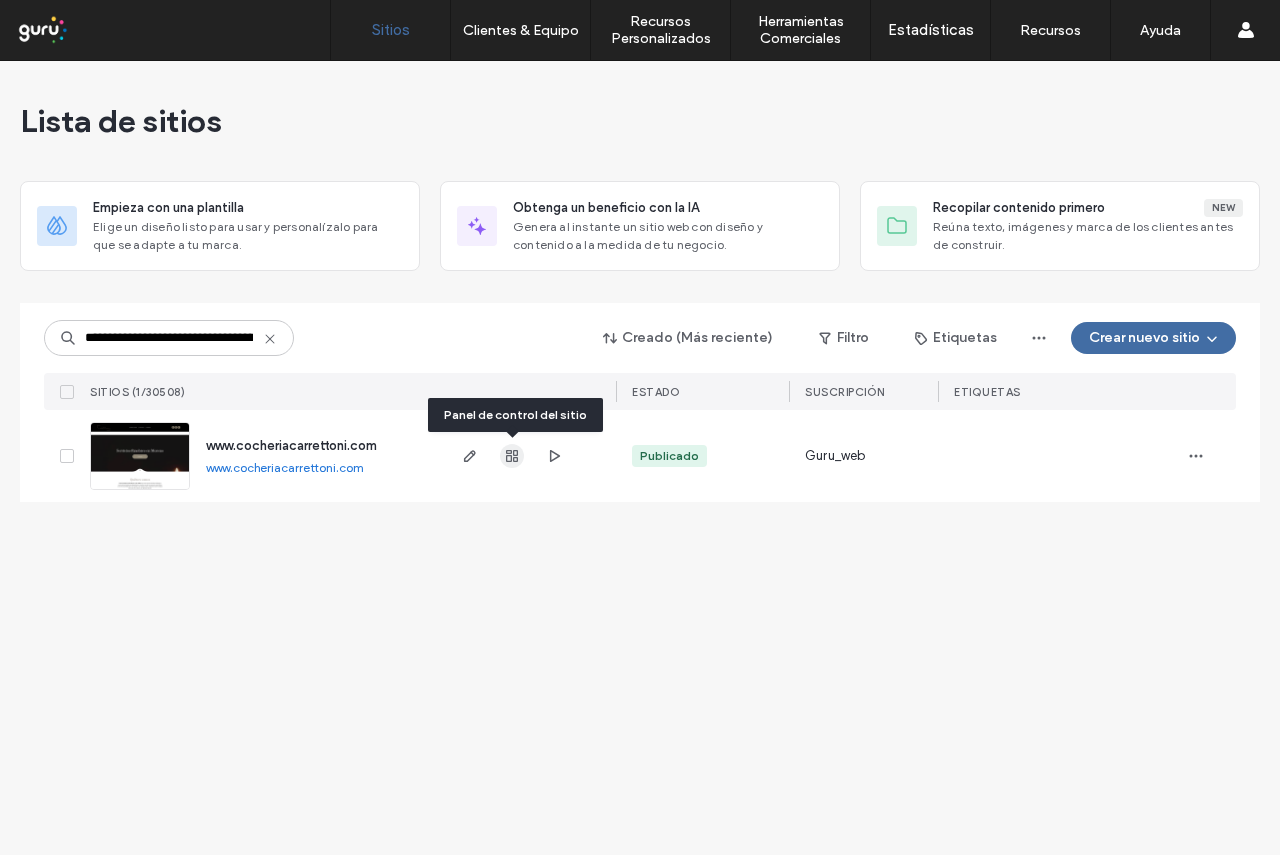 click 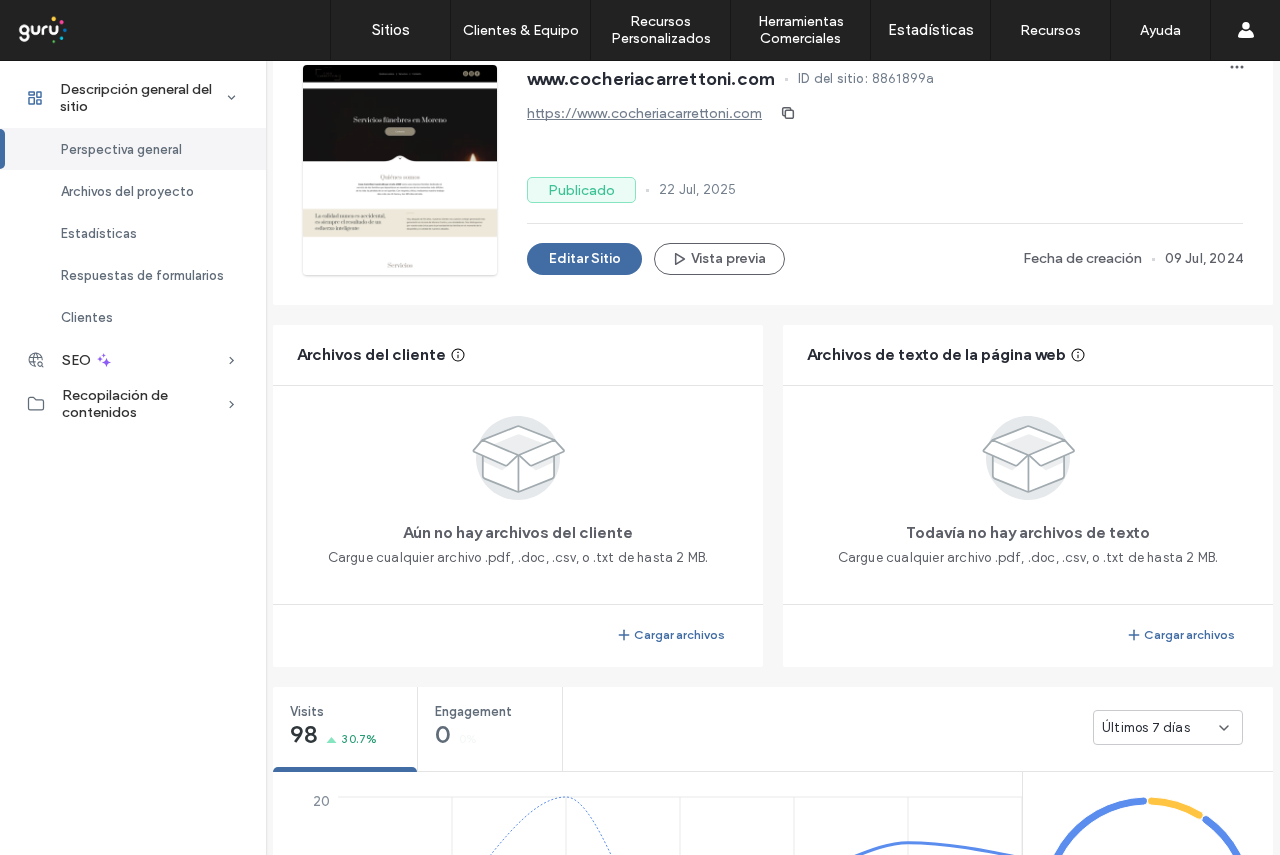 scroll, scrollTop: 200, scrollLeft: 0, axis: vertical 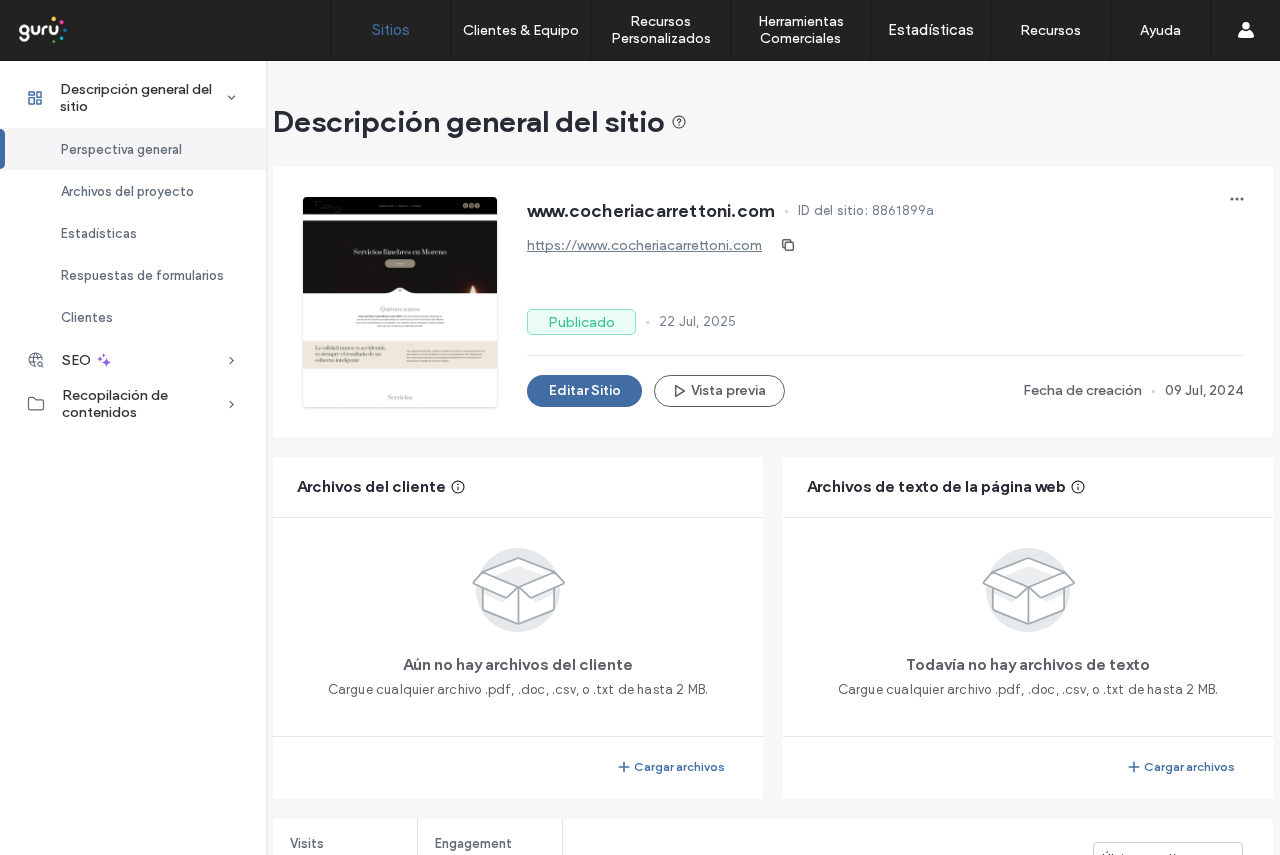 click on "Sitios" at bounding box center (391, 30) 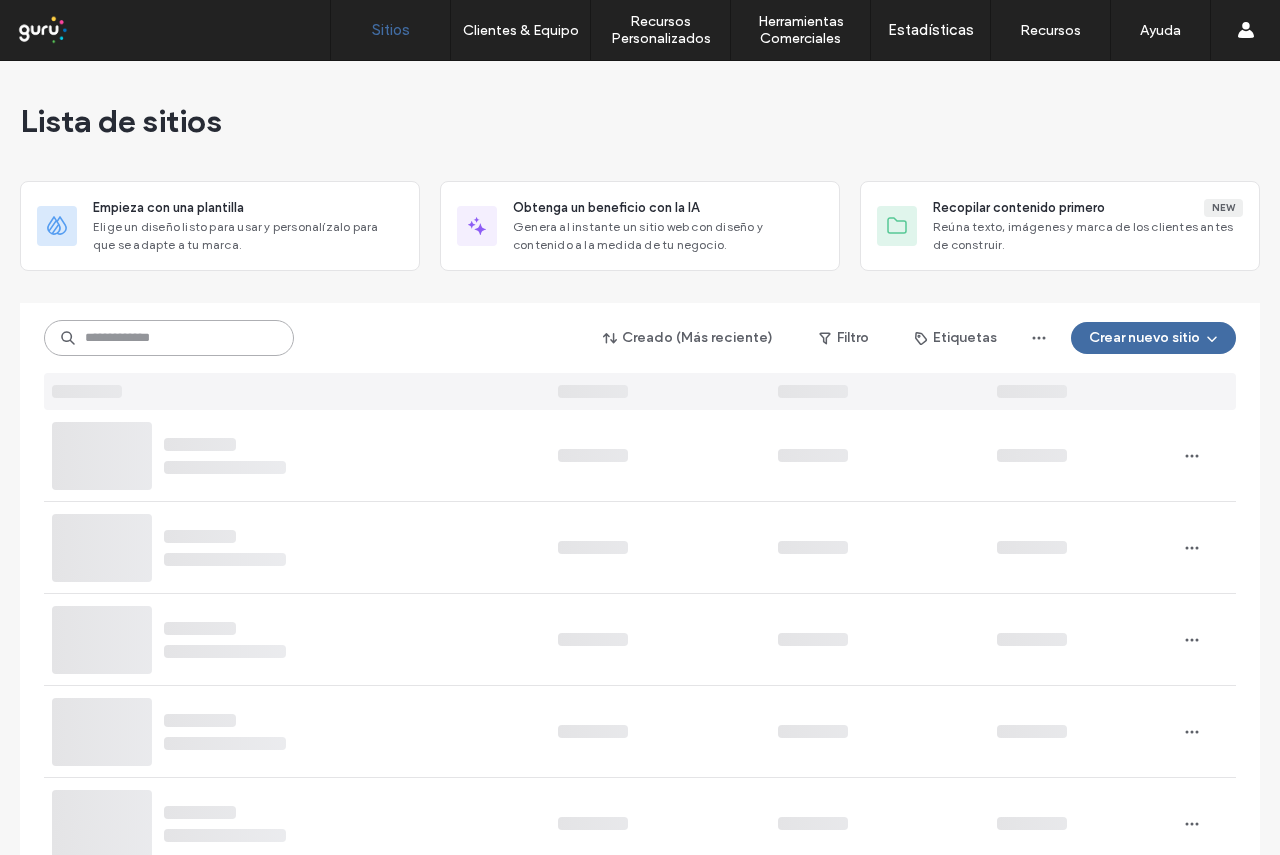 click at bounding box center [169, 338] 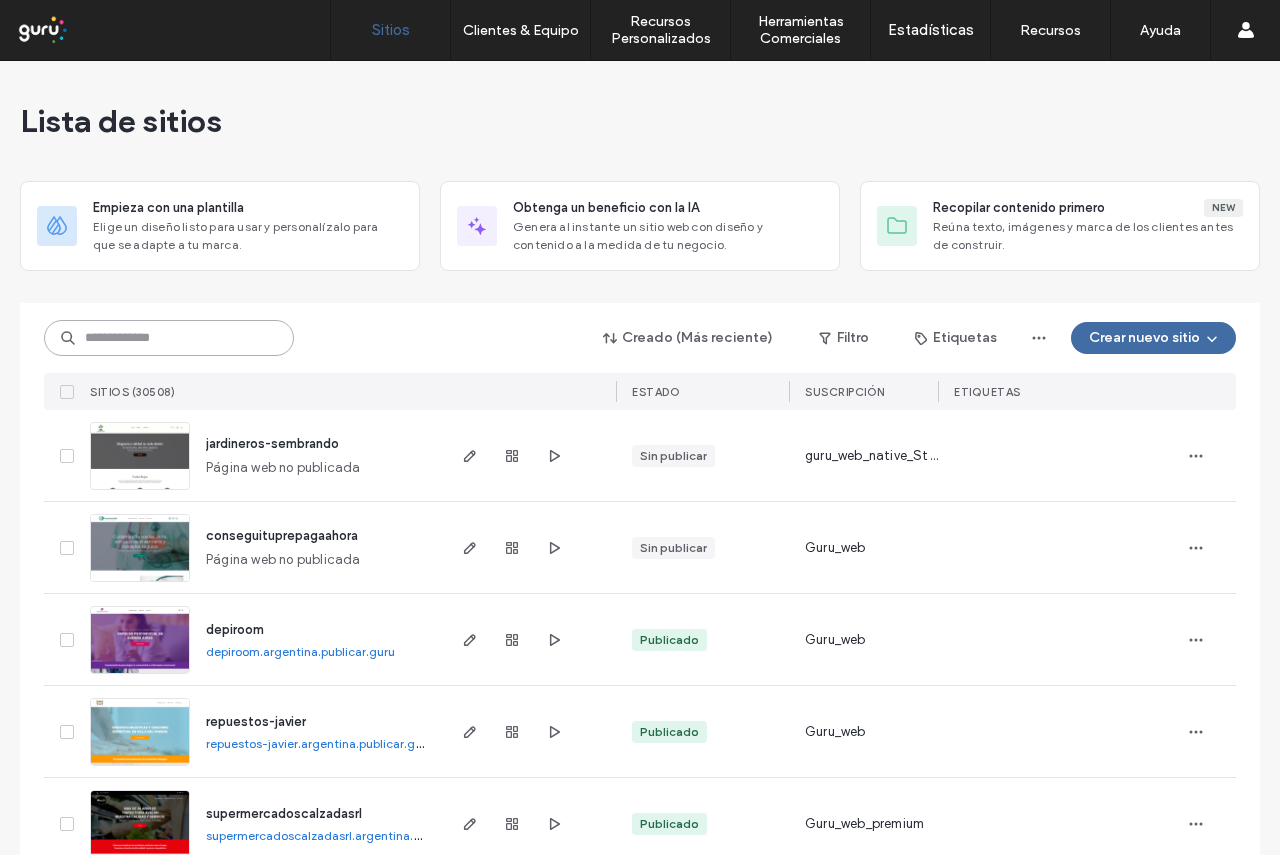 paste on "**********" 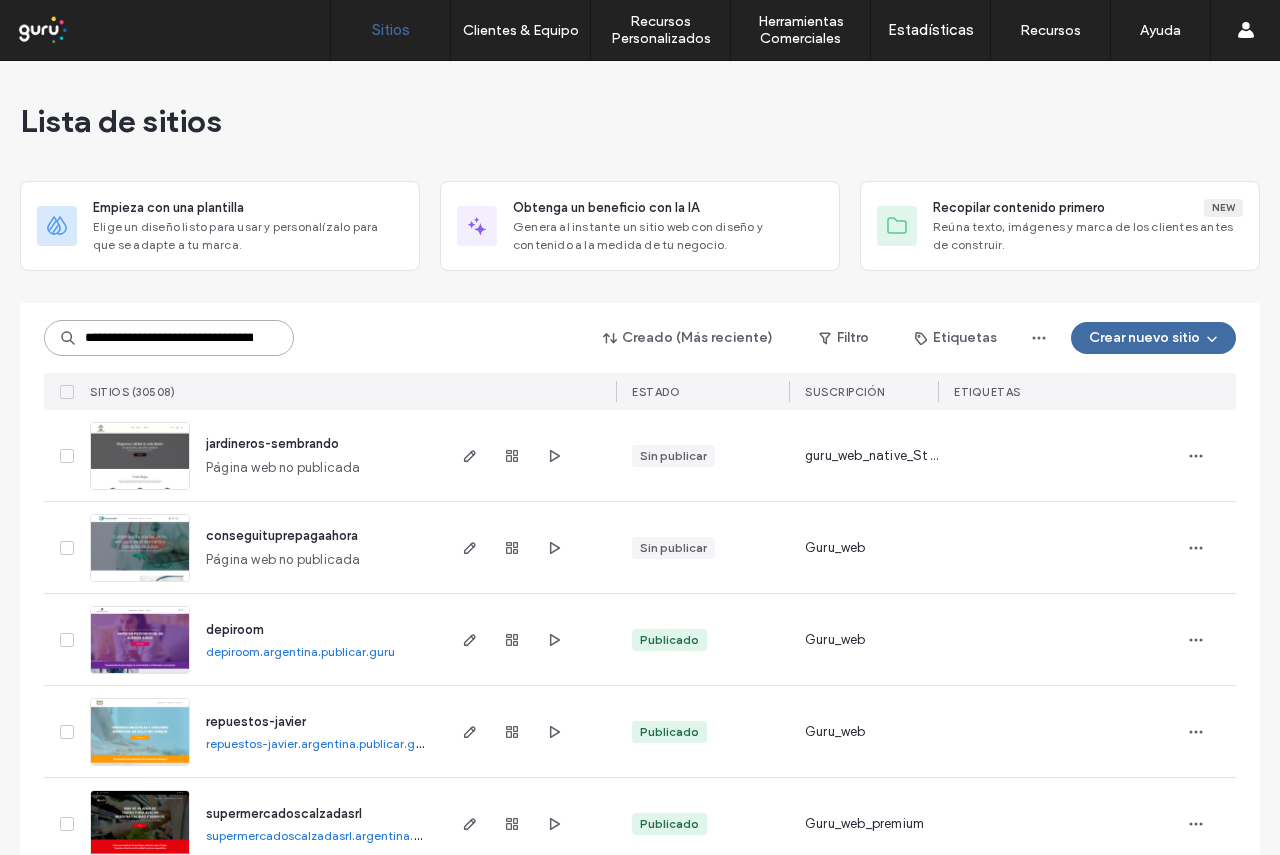 scroll, scrollTop: 0, scrollLeft: 62, axis: horizontal 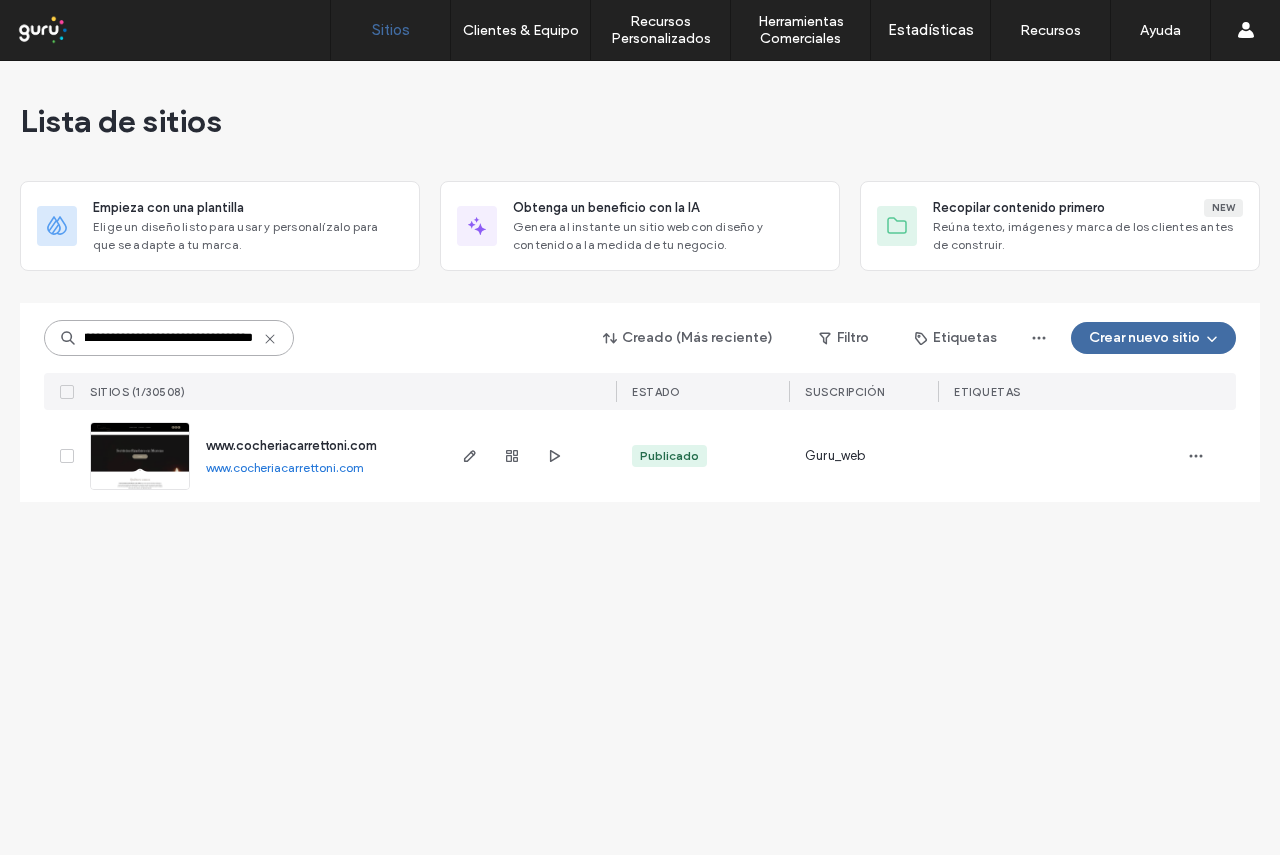 type on "**********" 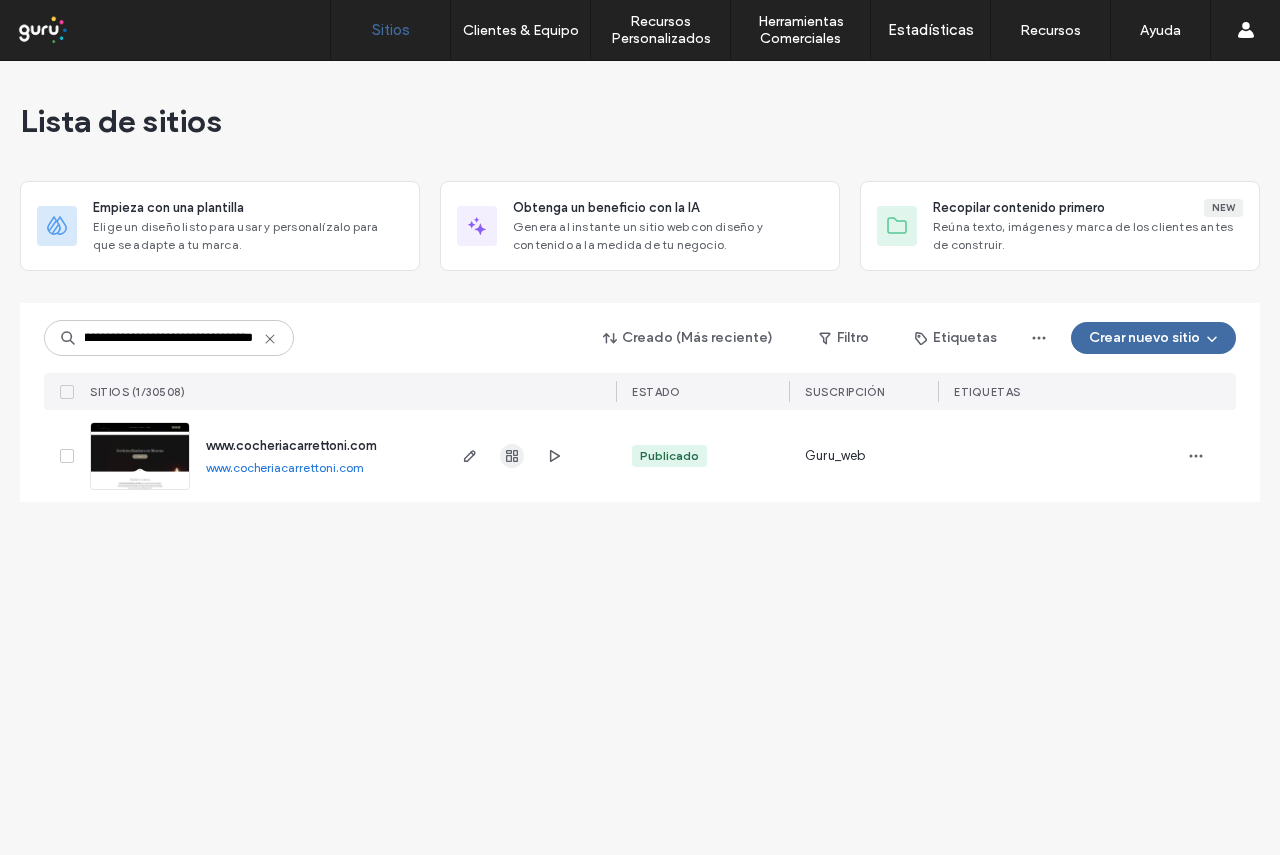scroll, scrollTop: 0, scrollLeft: 0, axis: both 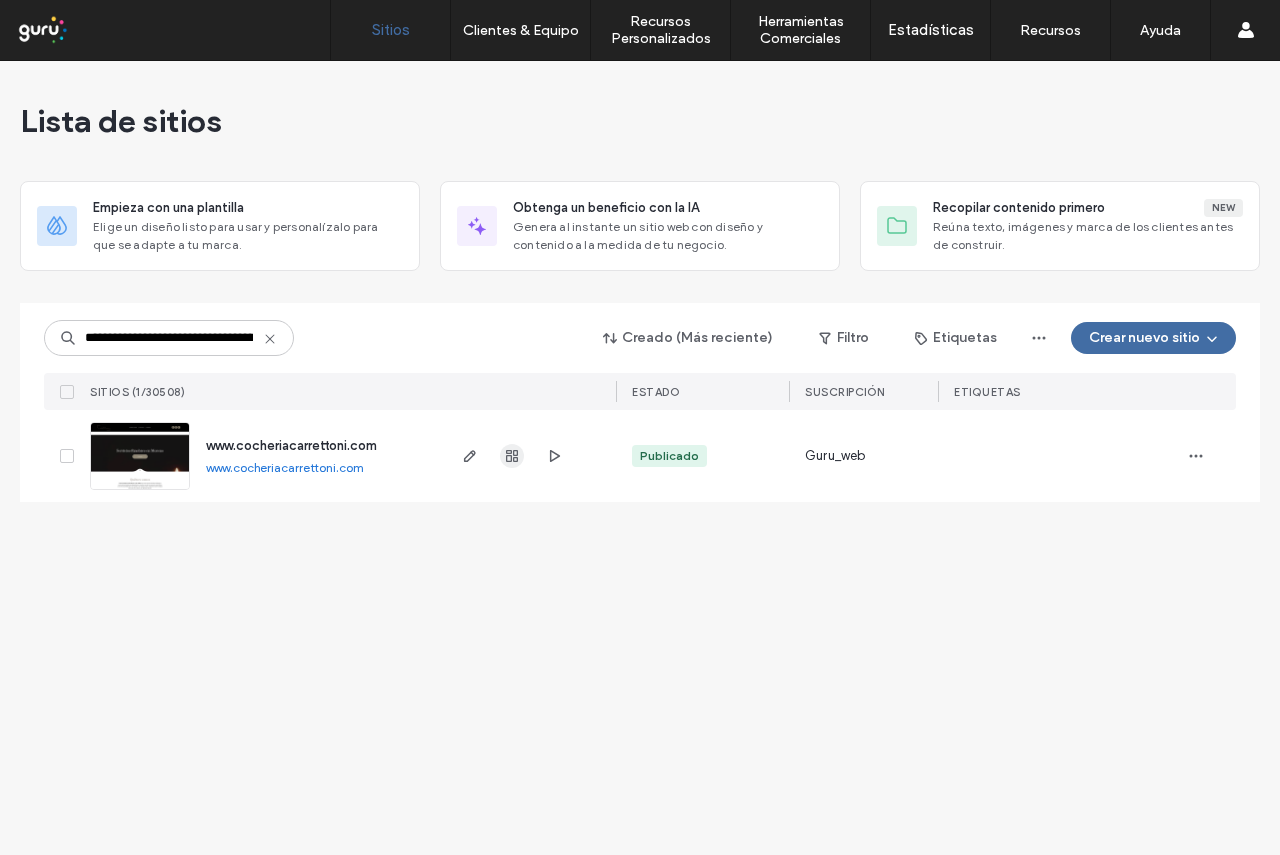 click 